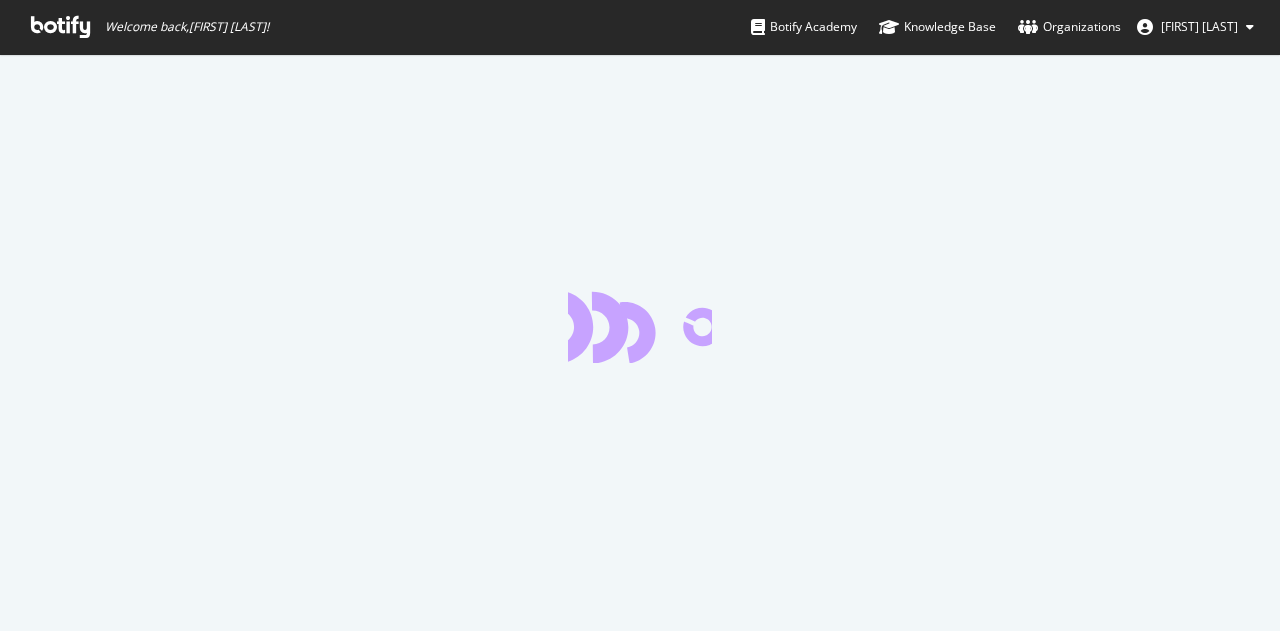 scroll, scrollTop: 0, scrollLeft: 0, axis: both 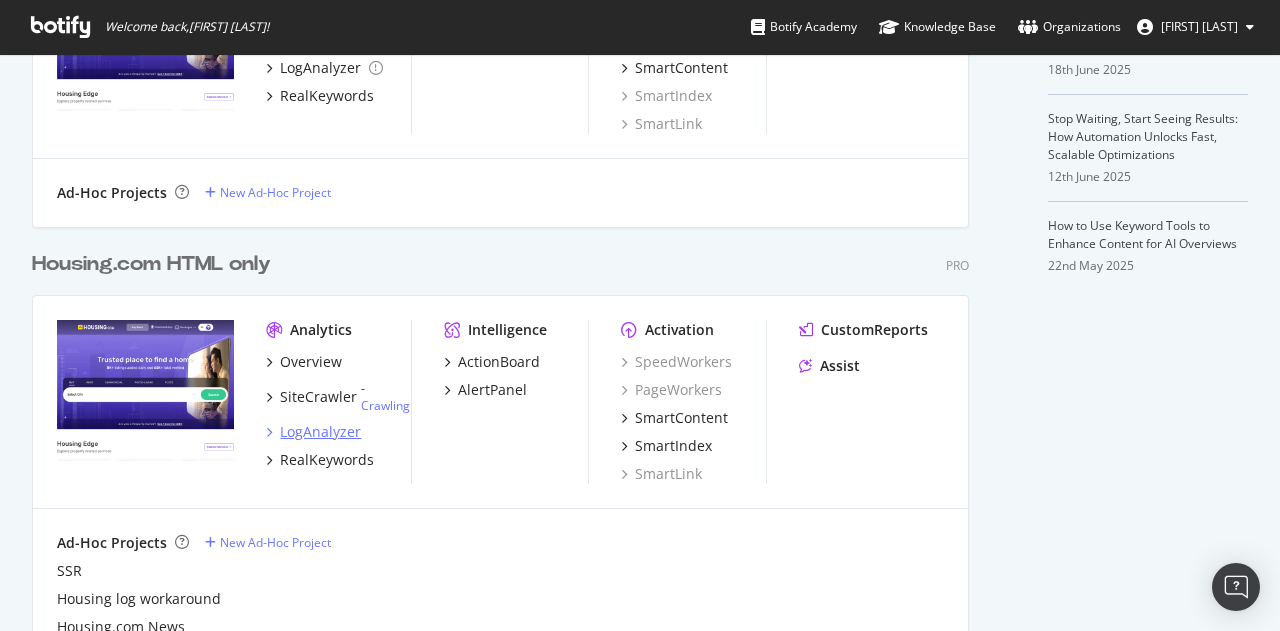 click on "LogAnalyzer" at bounding box center (320, 432) 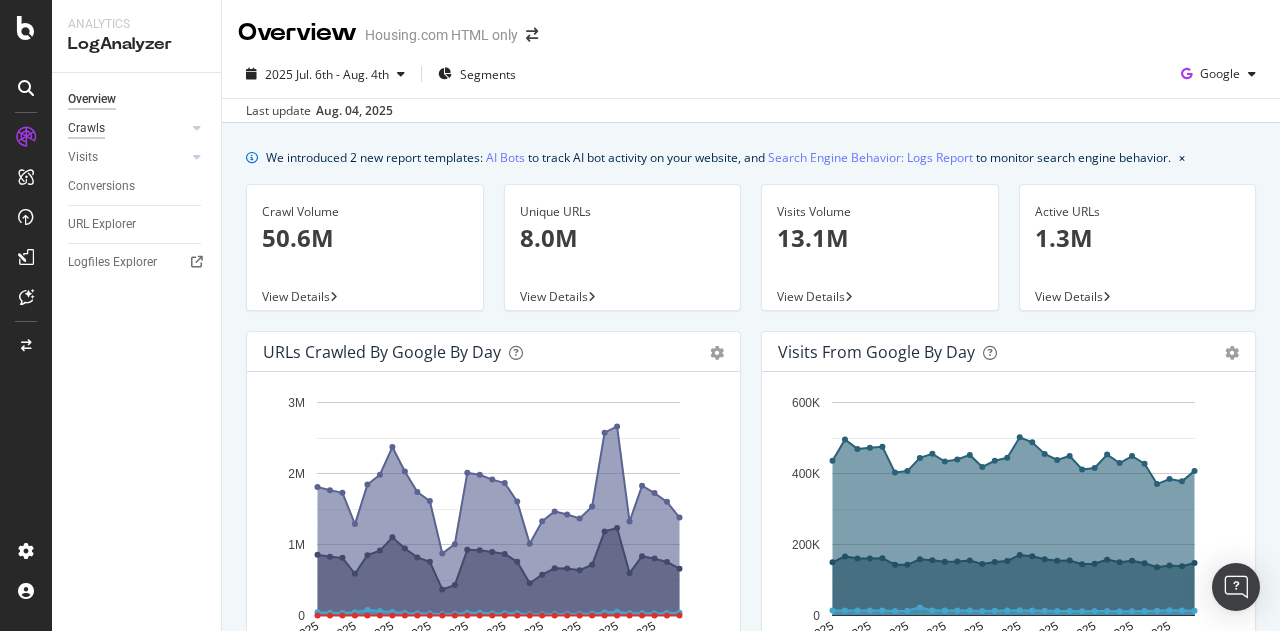 click on "Crawls" at bounding box center (86, 128) 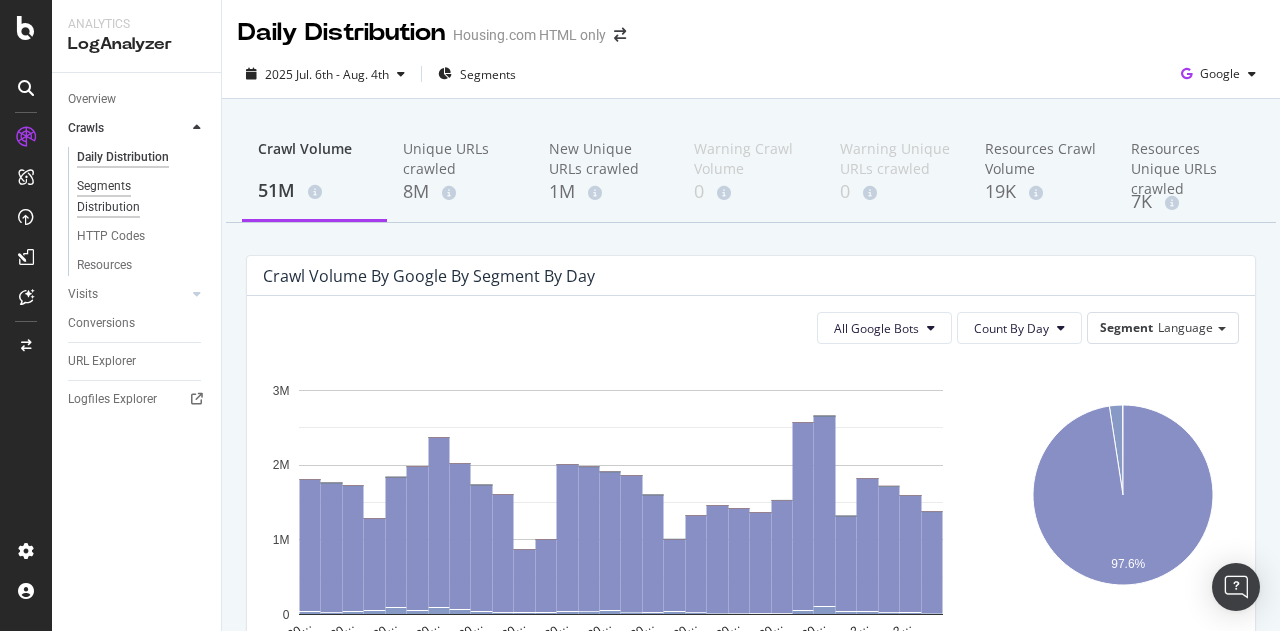 click on "Segments Distribution" at bounding box center (132, 197) 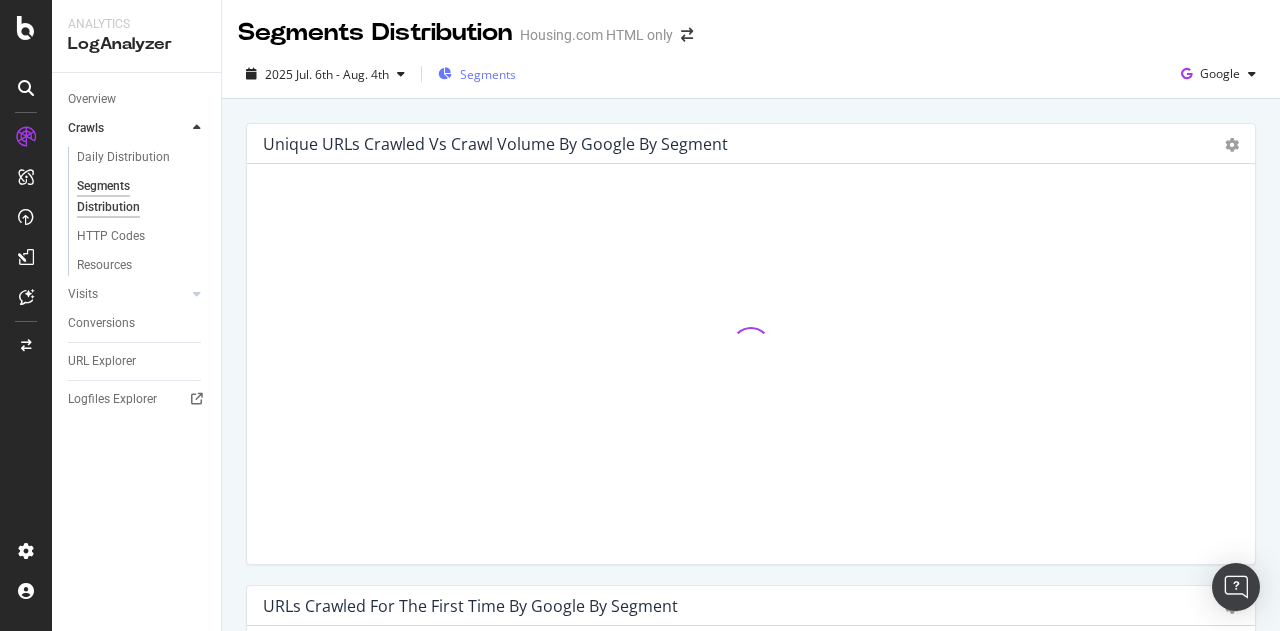click on "Segments" at bounding box center [488, 74] 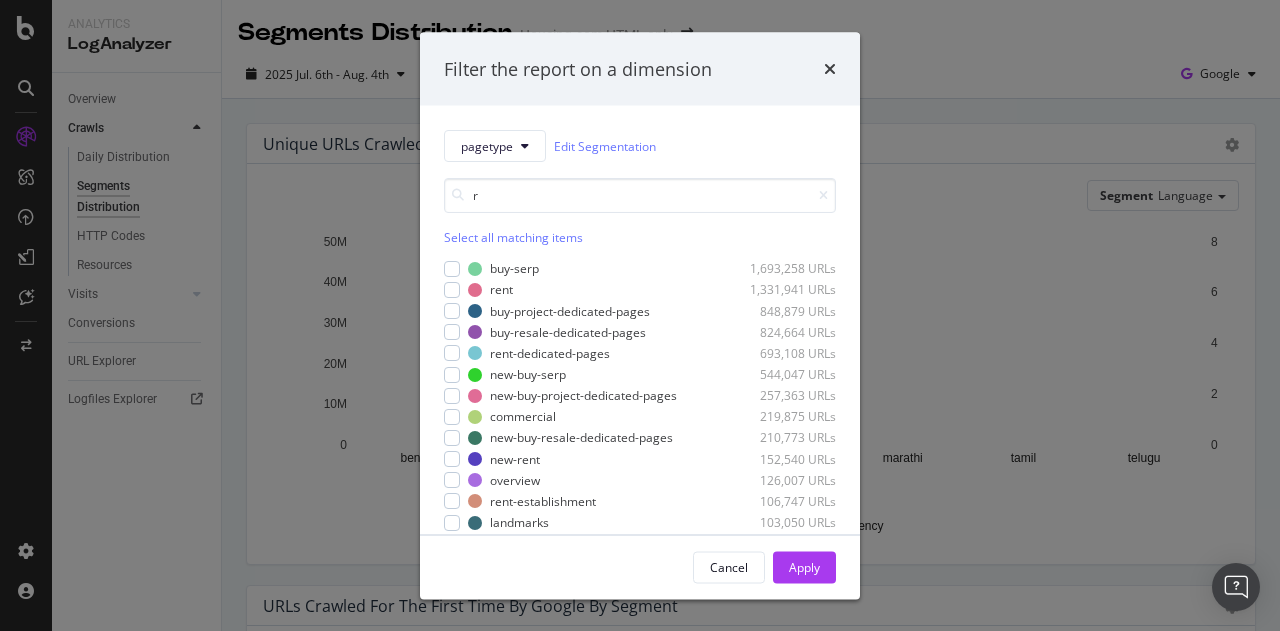 type on "r" 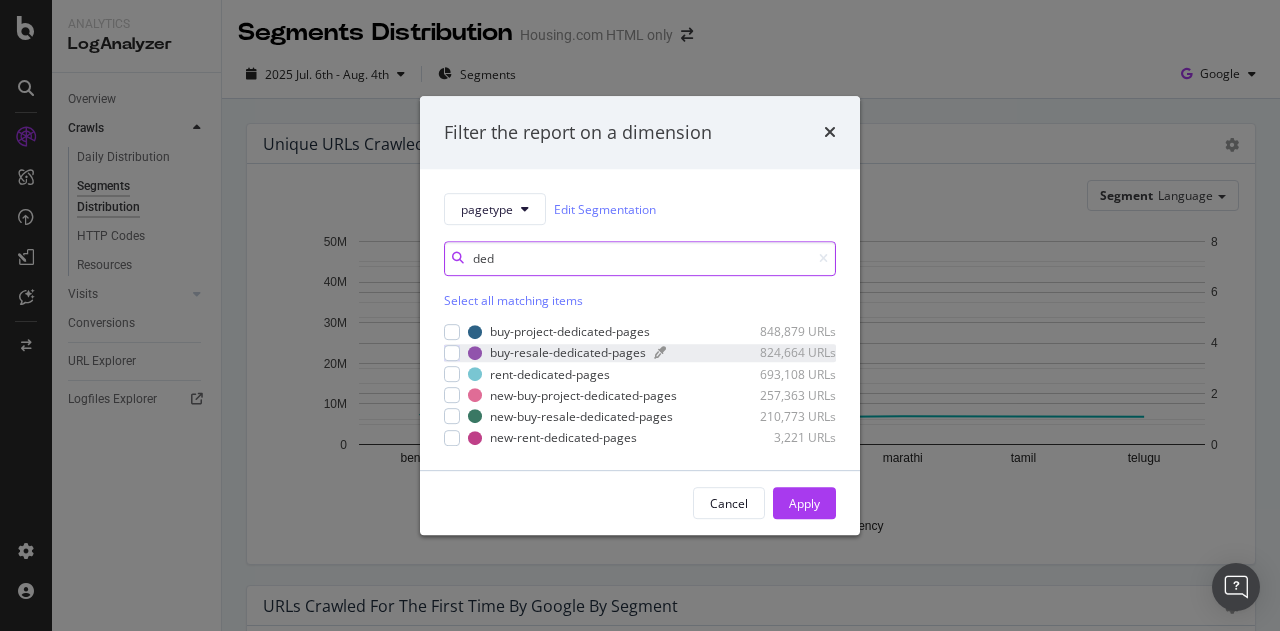 type on "ded" 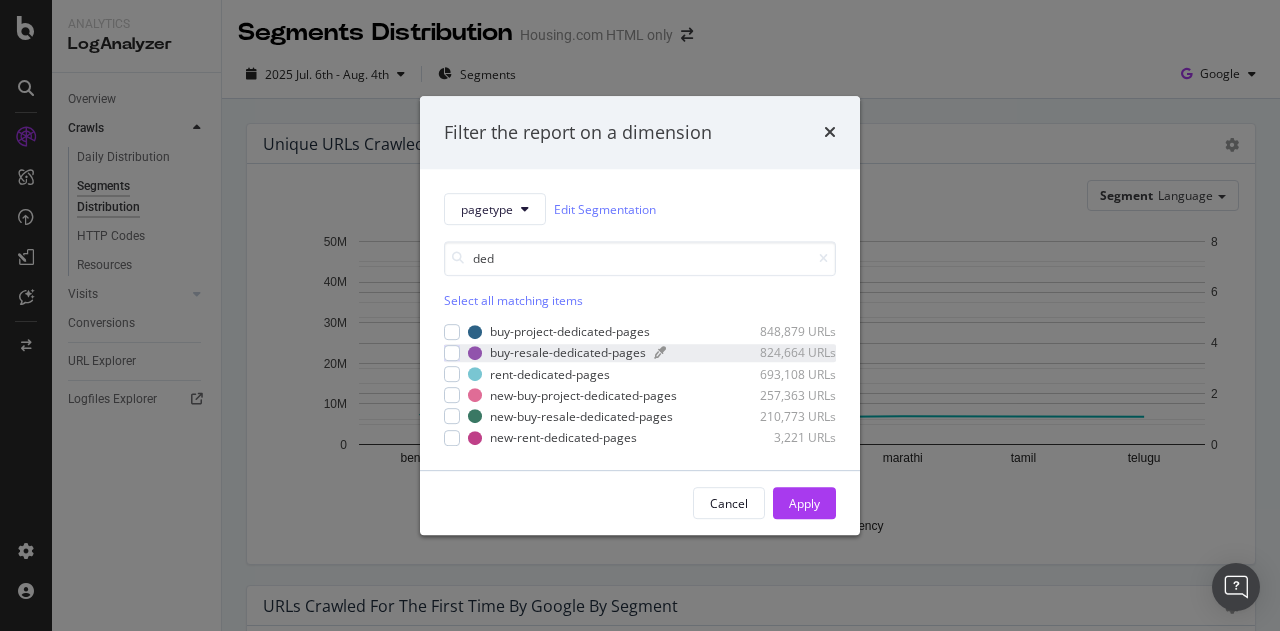 click on "buy-resale-dedicated-pages" at bounding box center [568, 353] 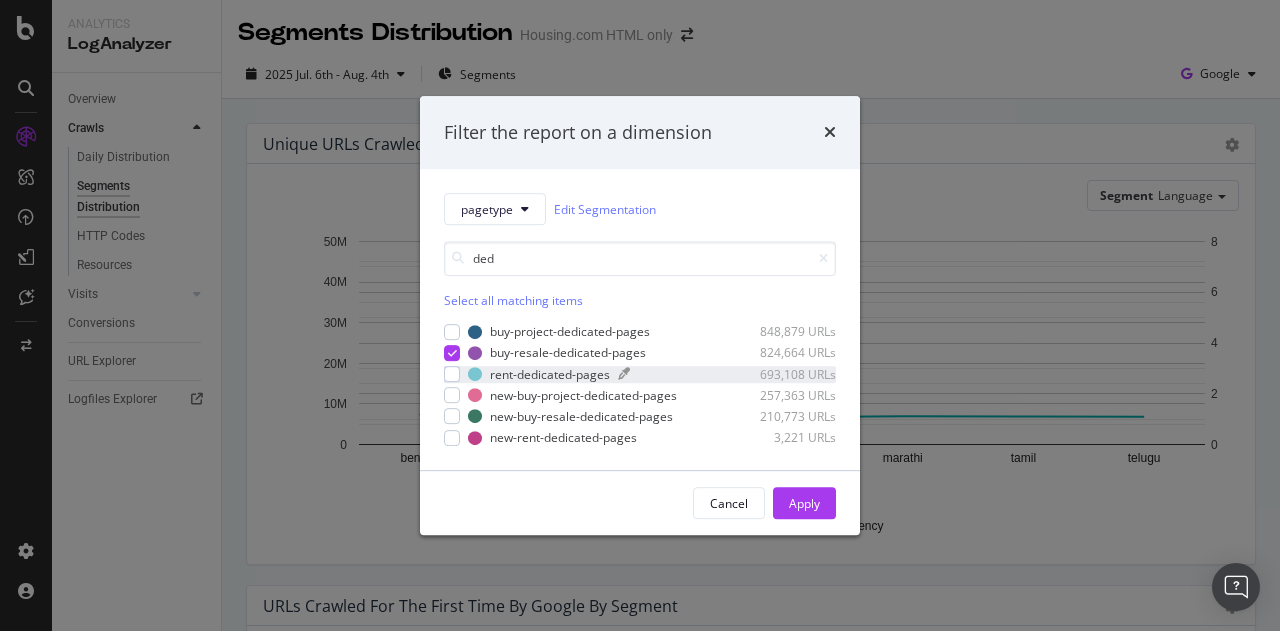 click on "rent-dedicated-pages" at bounding box center (550, 374) 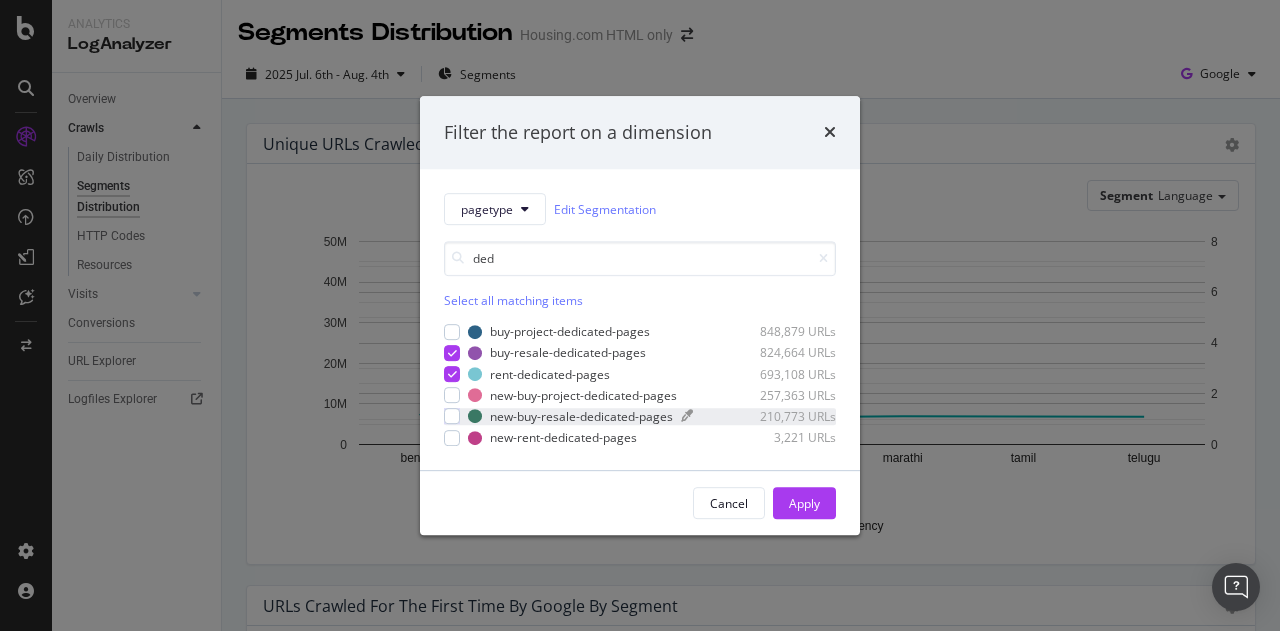 click on "new-buy-resale-dedicated-pages" at bounding box center (581, 416) 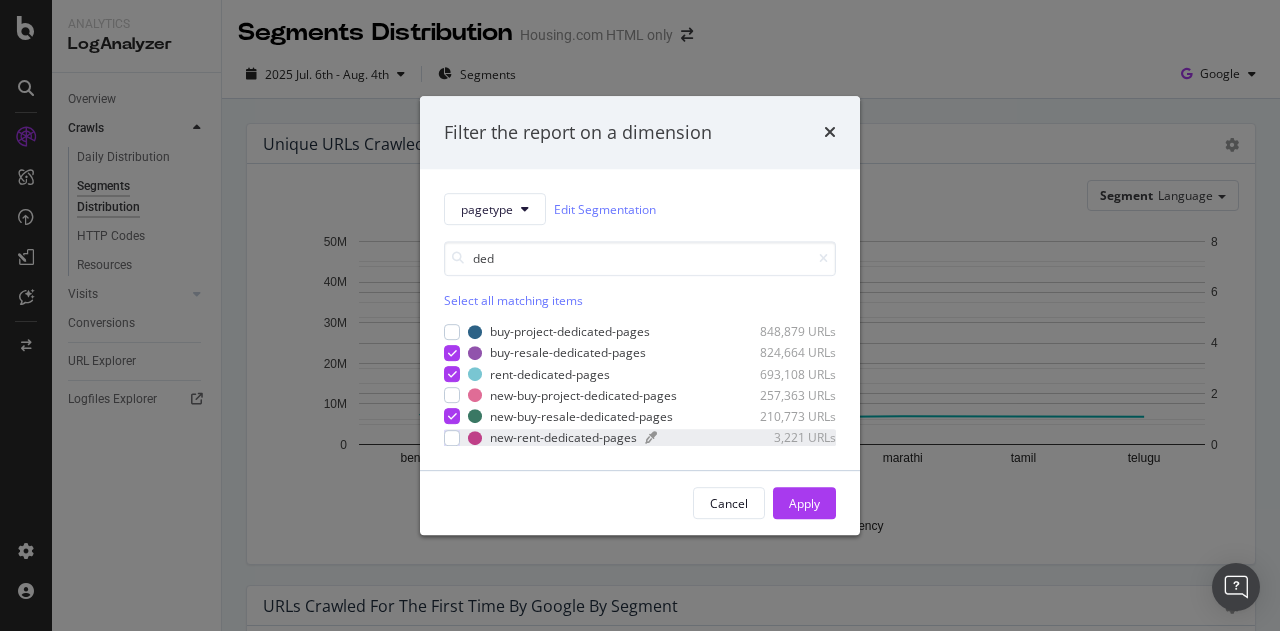 click on "new-rent-dedicated-pages" at bounding box center [563, 437] 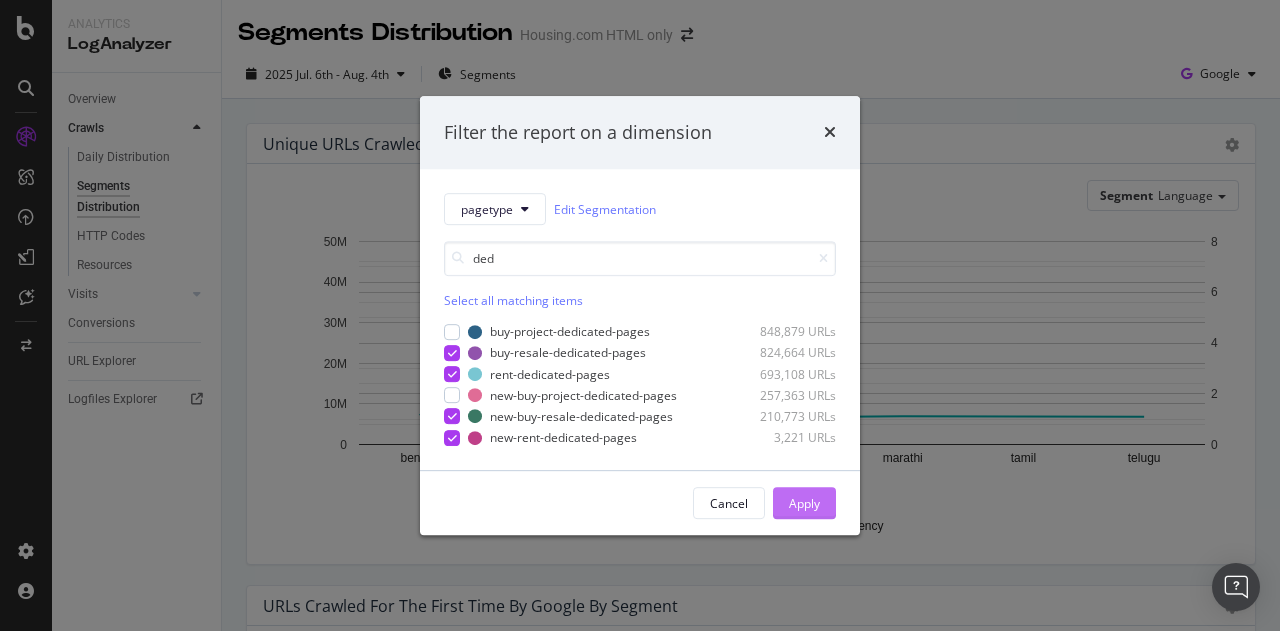 click on "Apply" at bounding box center [804, 503] 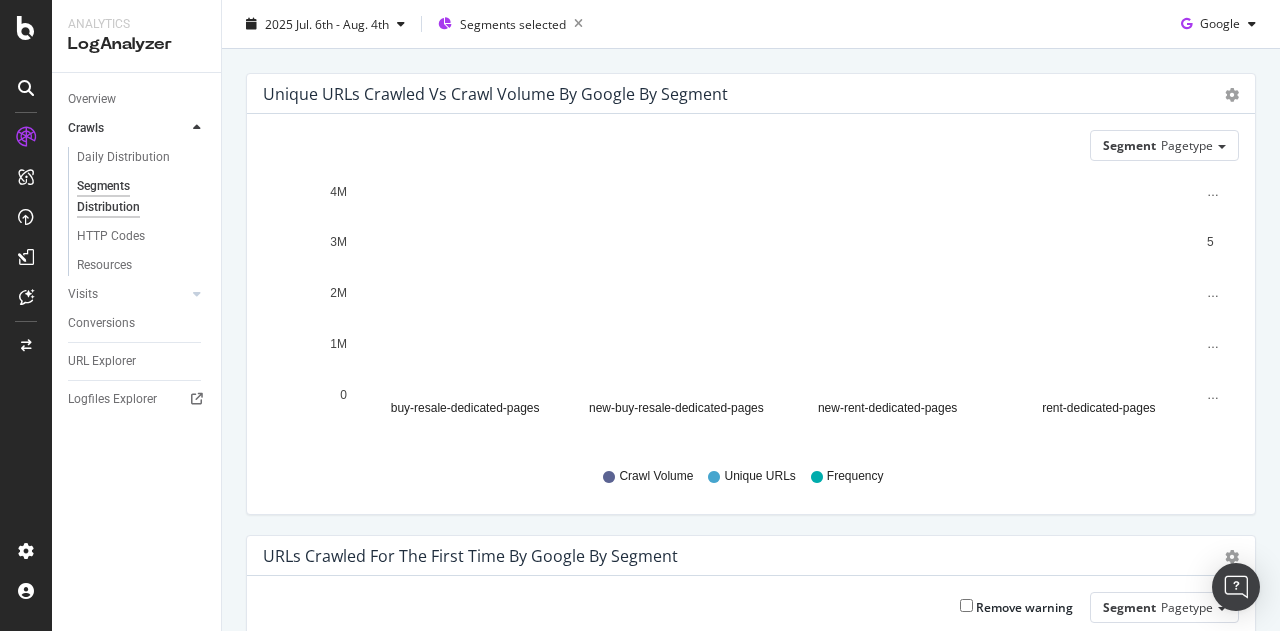 scroll, scrollTop: 52, scrollLeft: 0, axis: vertical 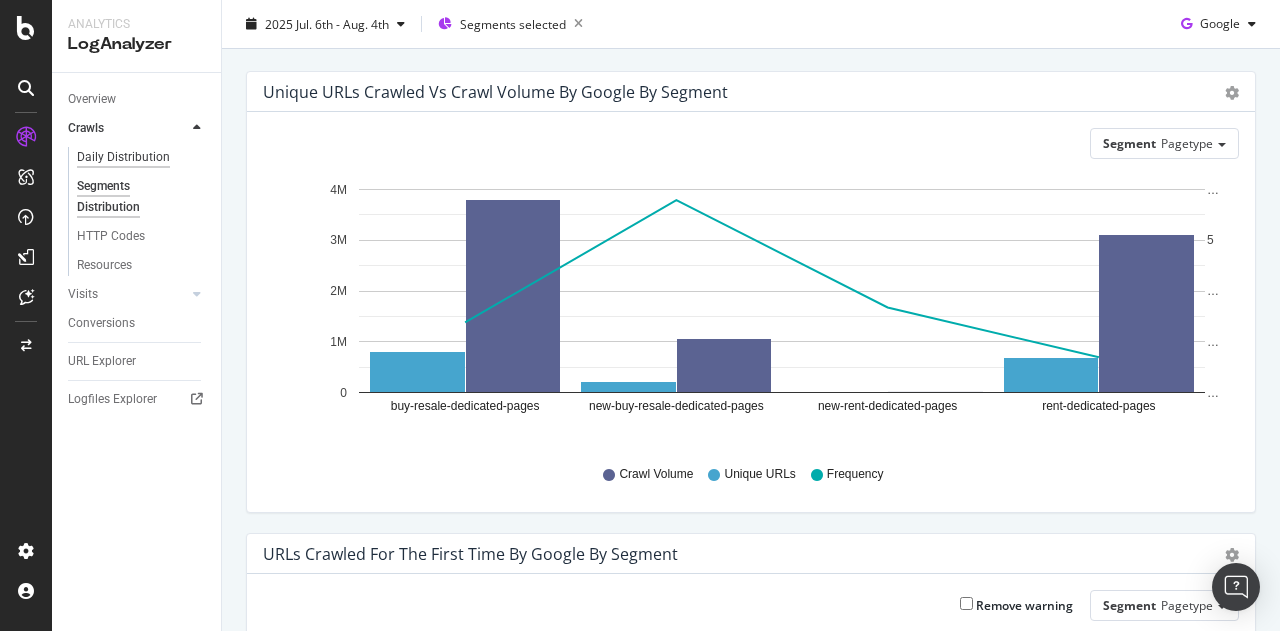 click on "Daily Distribution" at bounding box center [123, 157] 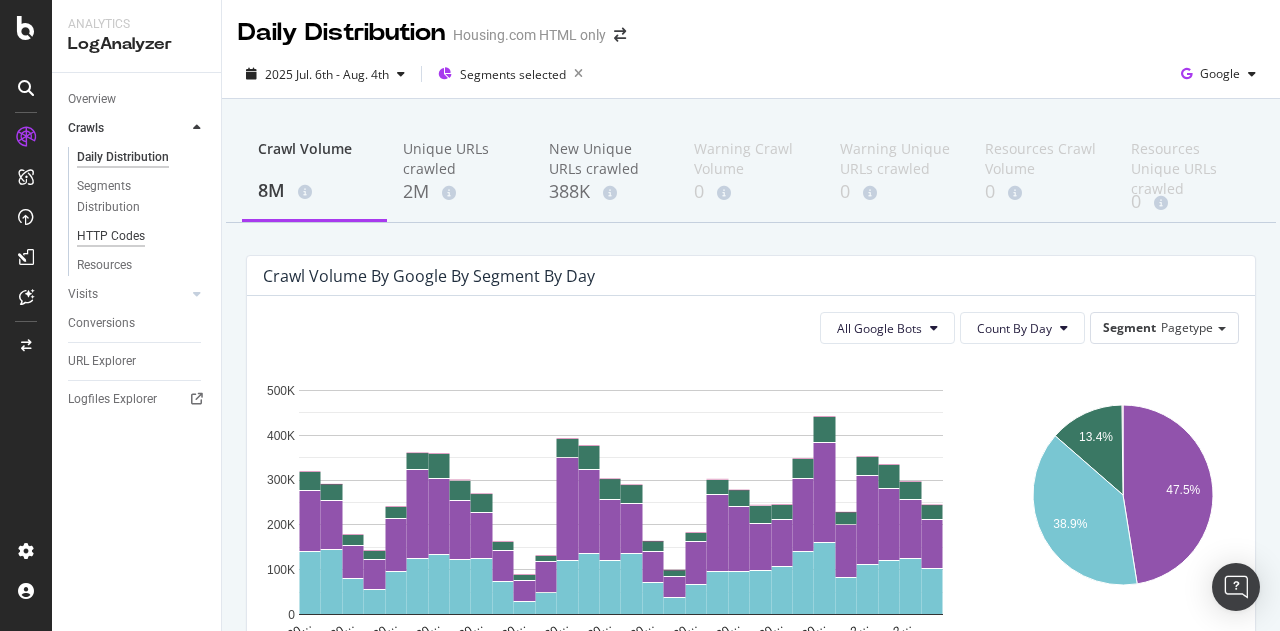 click on "HTTP Codes" at bounding box center (111, 236) 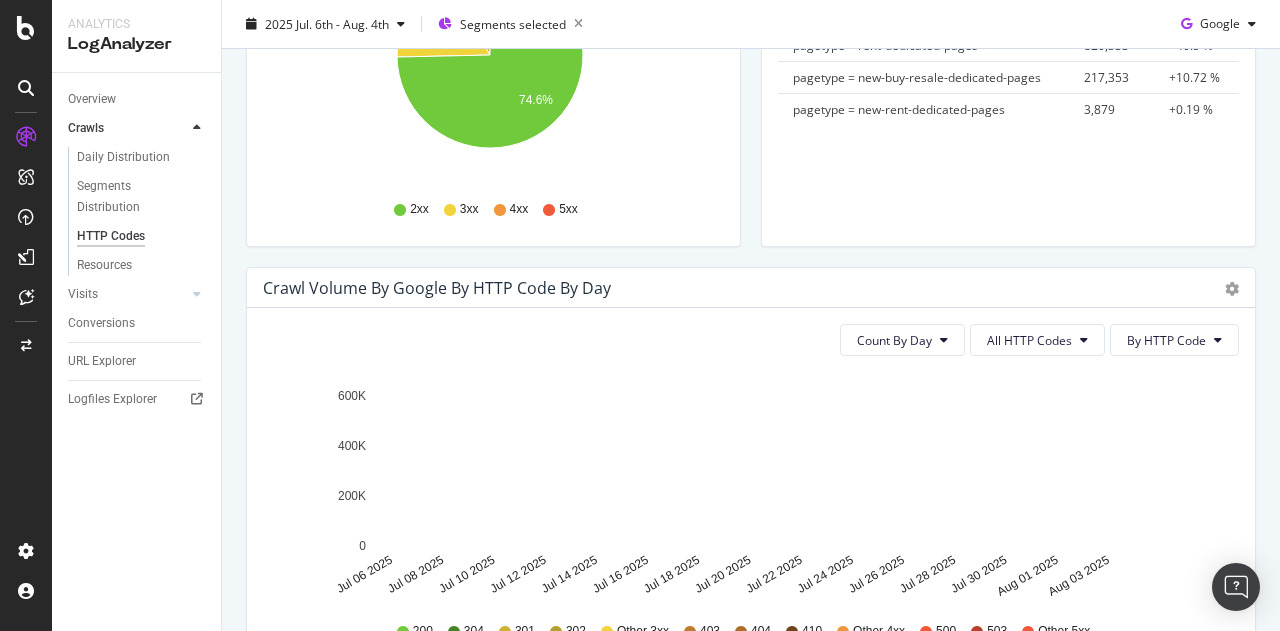 scroll, scrollTop: 530, scrollLeft: 0, axis: vertical 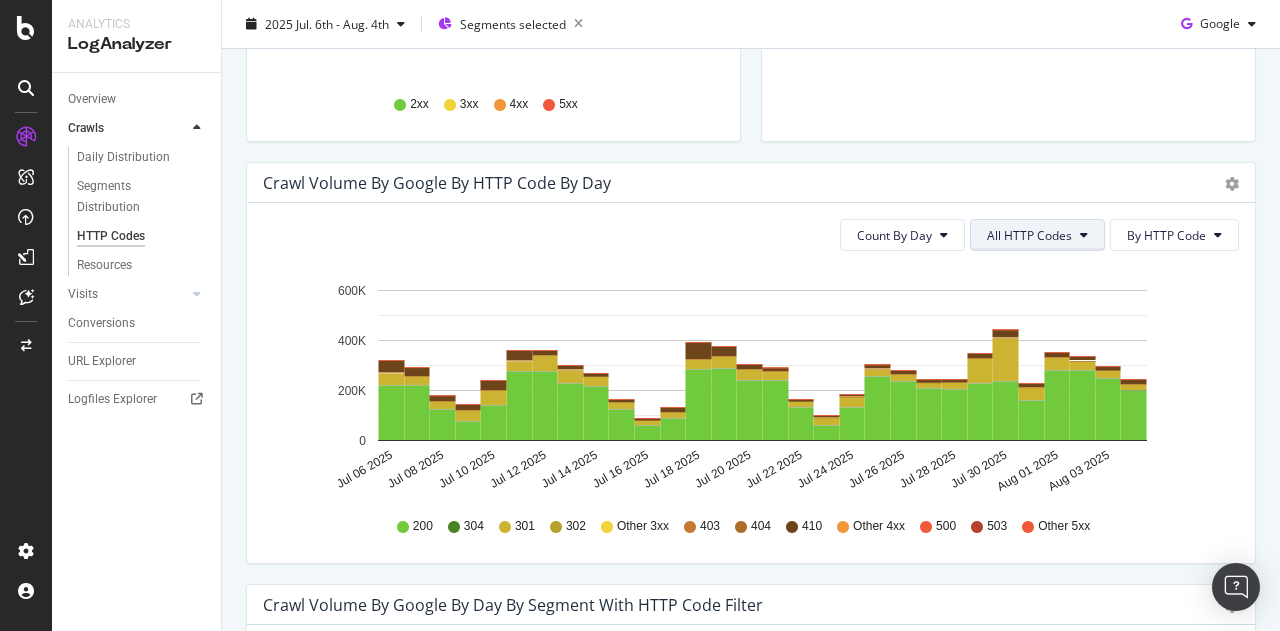 click on "All HTTP Codes" at bounding box center (1029, 235) 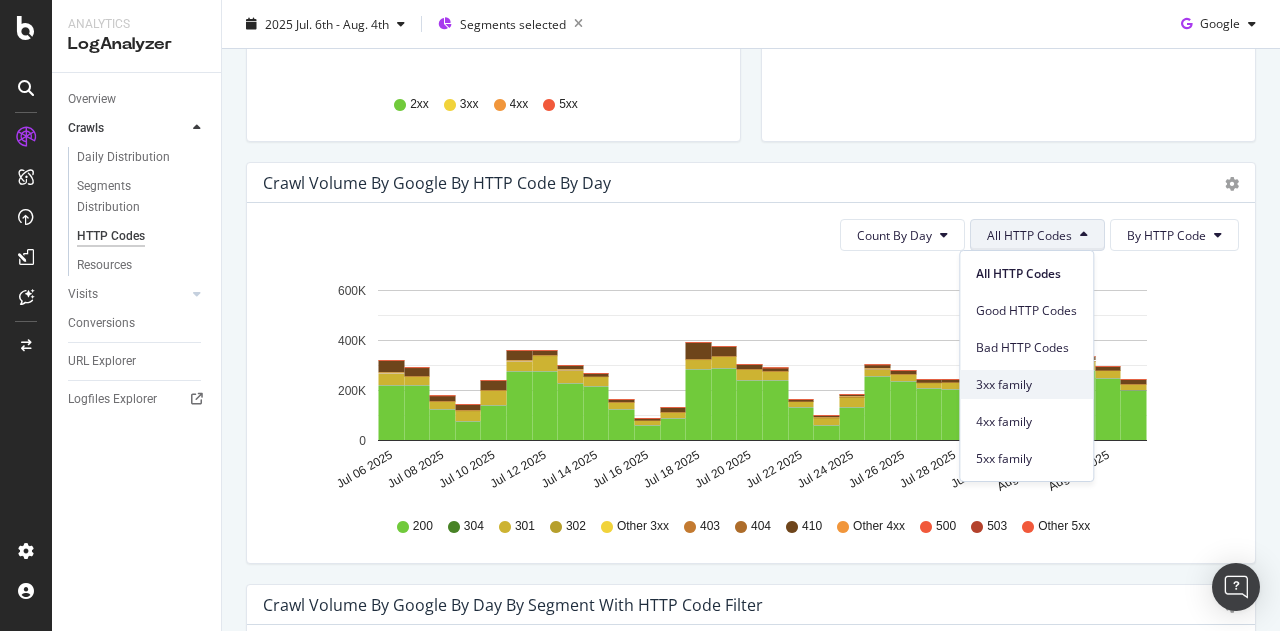 click on "3xx family" at bounding box center (1026, 385) 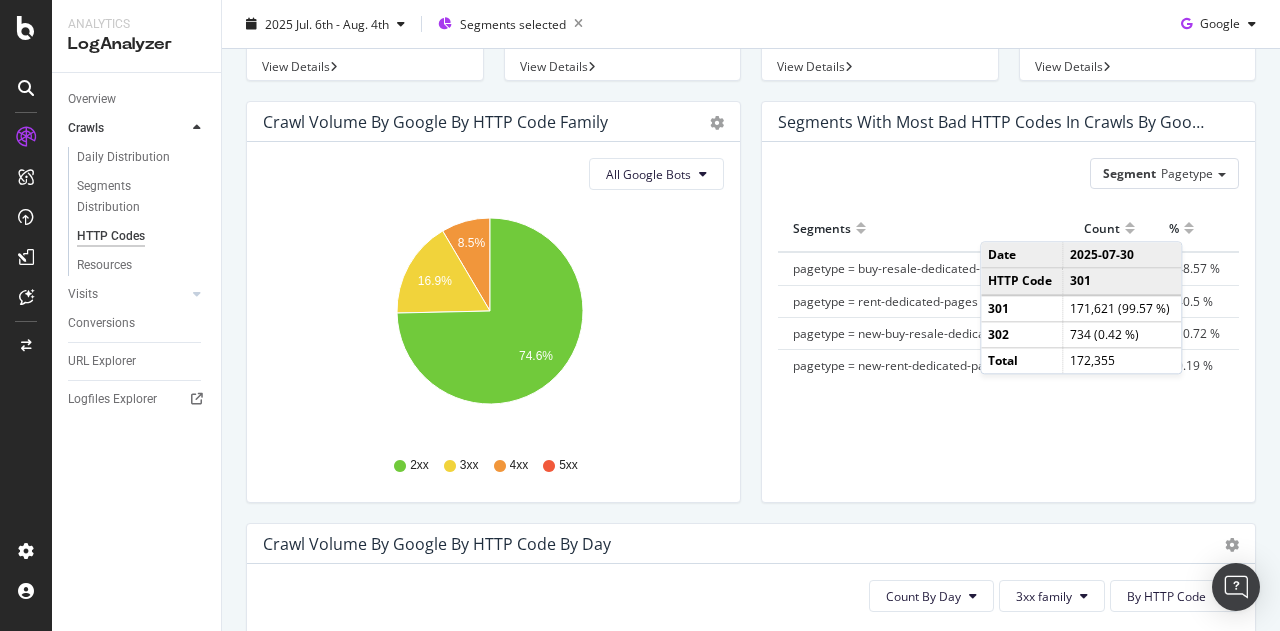 scroll, scrollTop: 0, scrollLeft: 0, axis: both 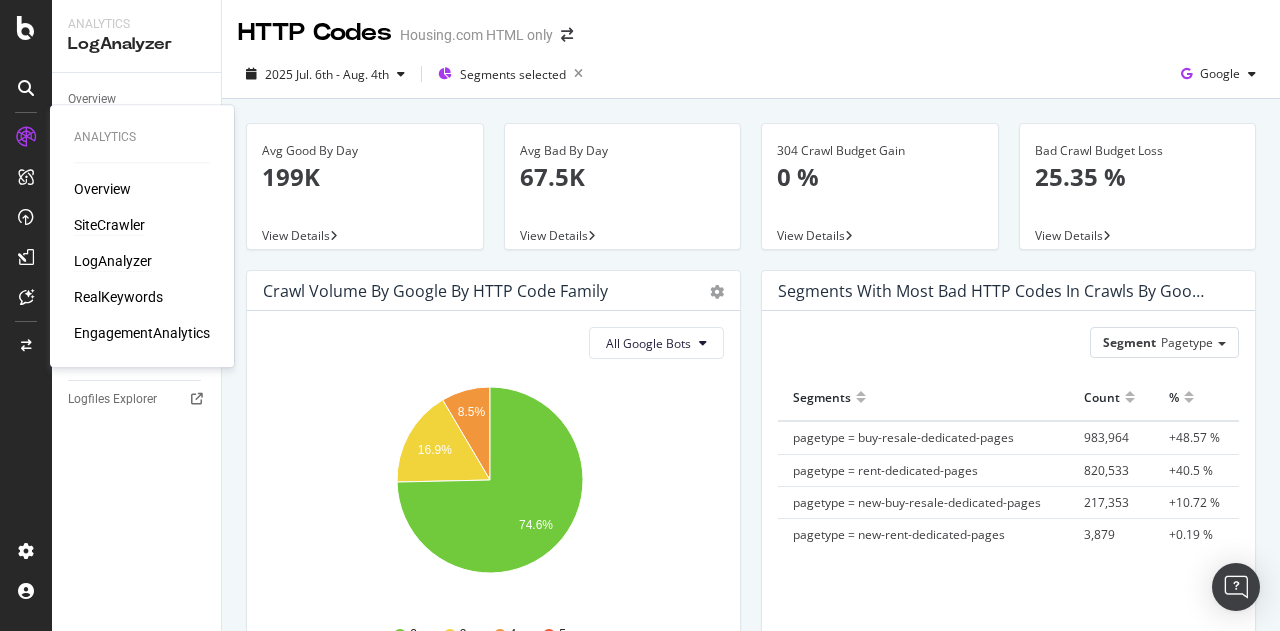 click on "SiteCrawler" at bounding box center (109, 225) 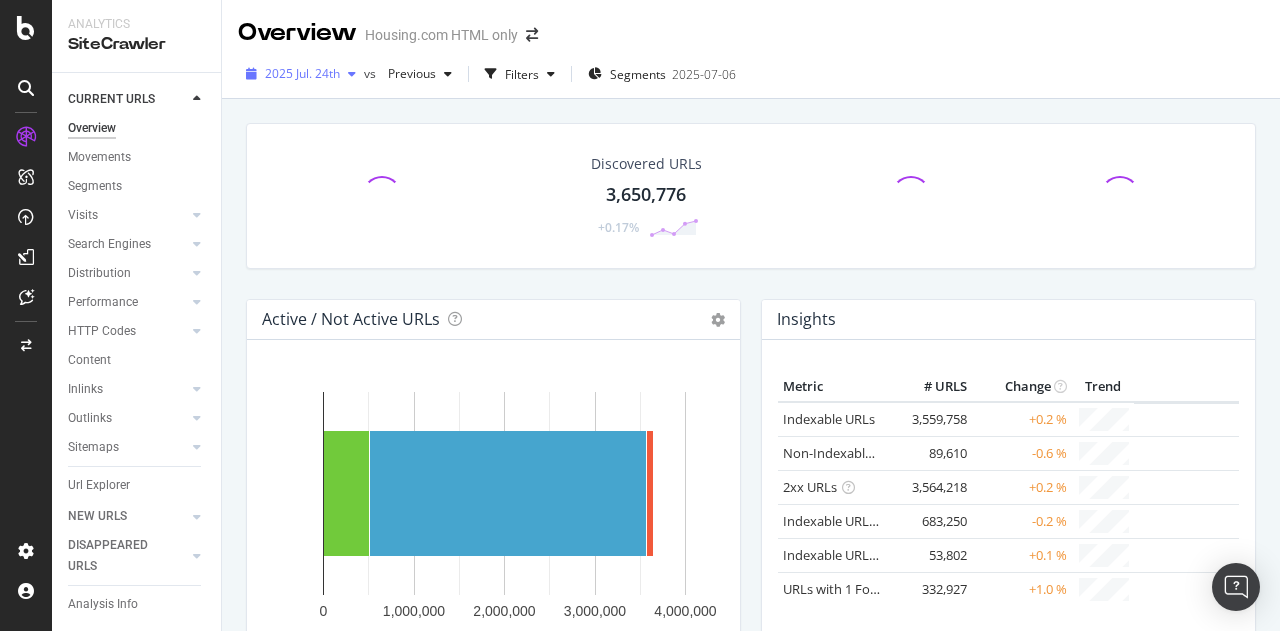 click on "2025 Jul. 24th" at bounding box center (302, 73) 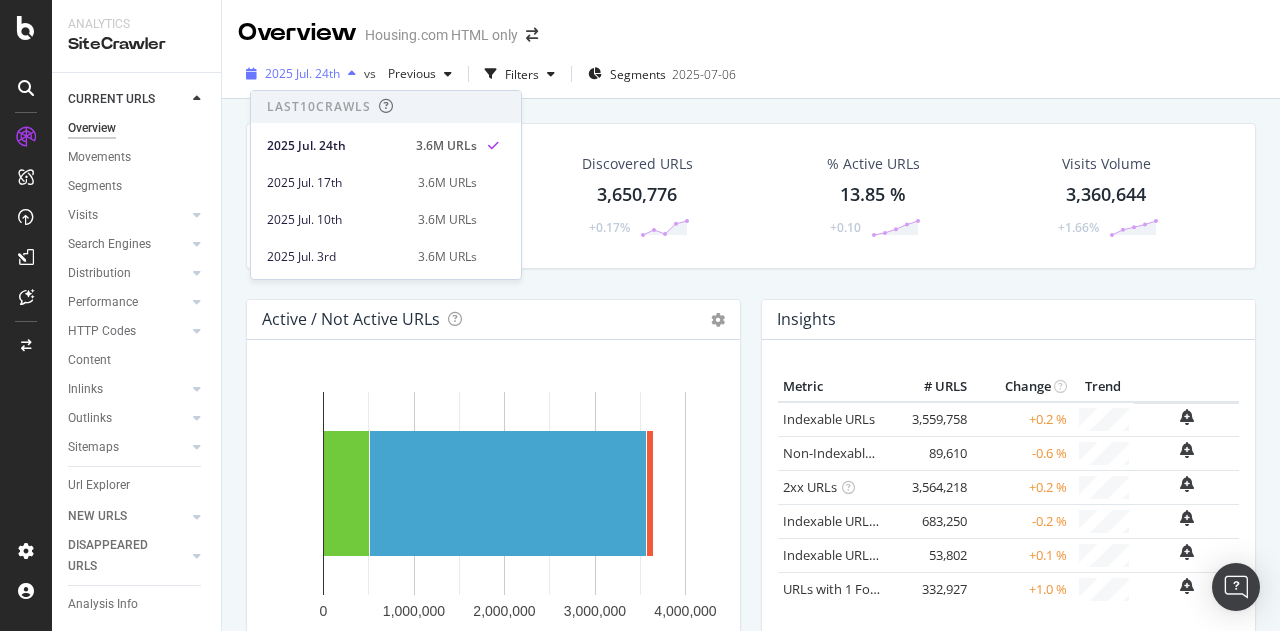 click on "2025 Jul. 24th" at bounding box center [302, 73] 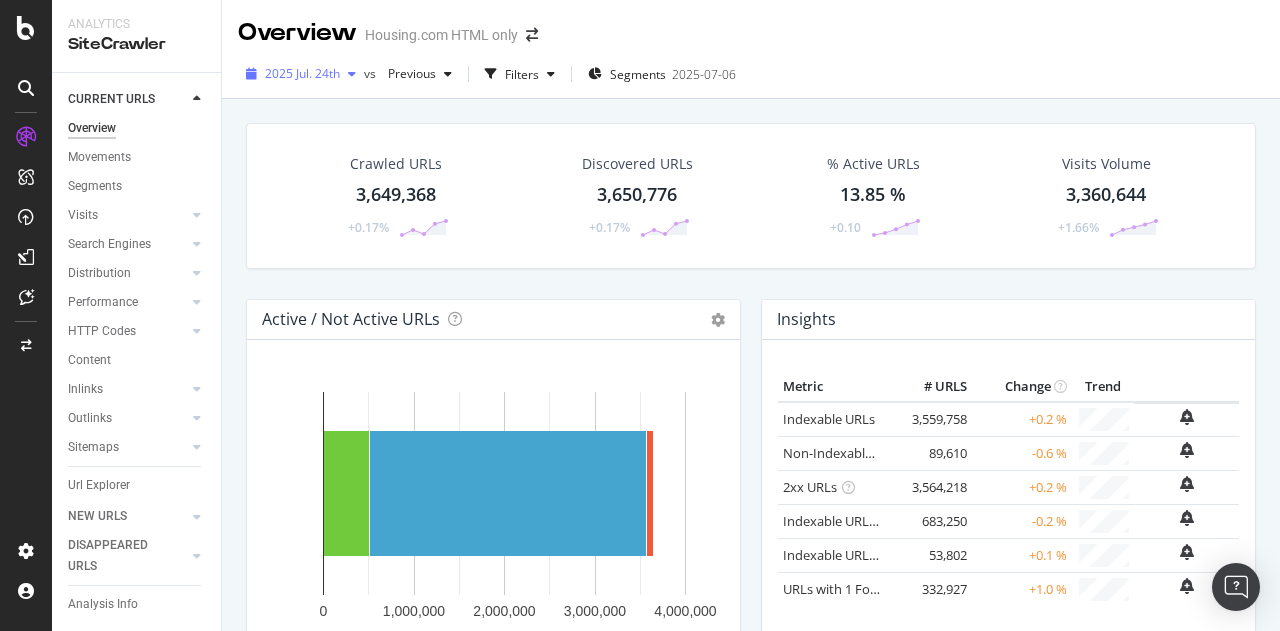 click on "2025 Jul. 24th" at bounding box center [302, 73] 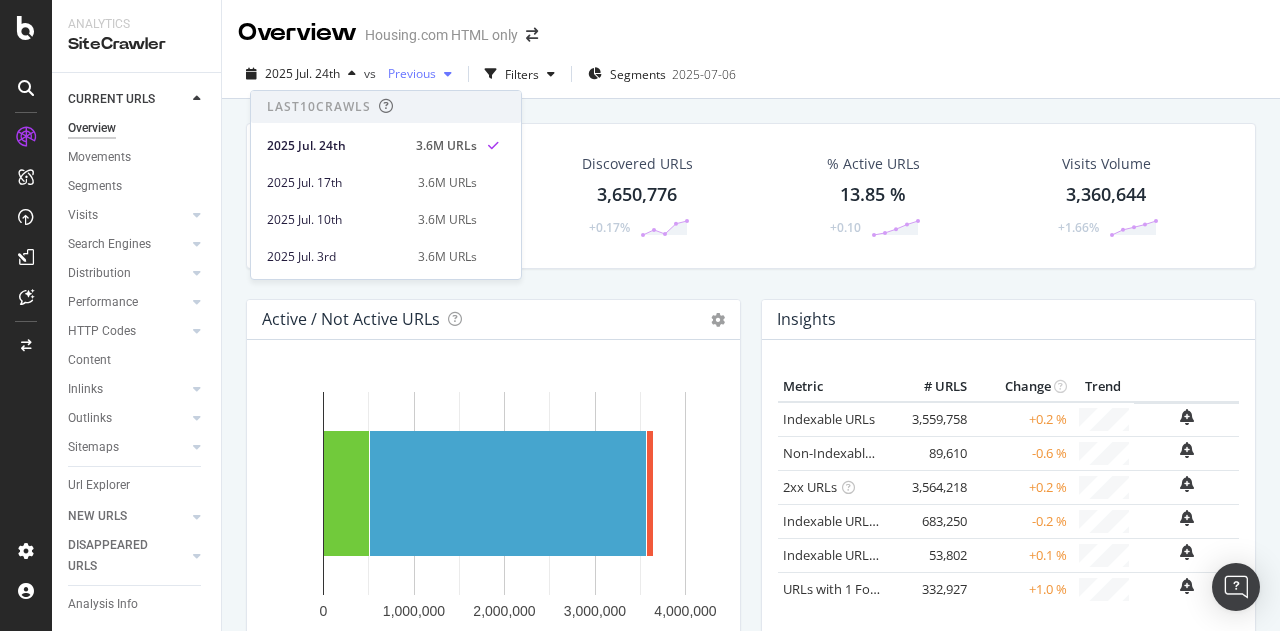 click on "Previous" at bounding box center (408, 73) 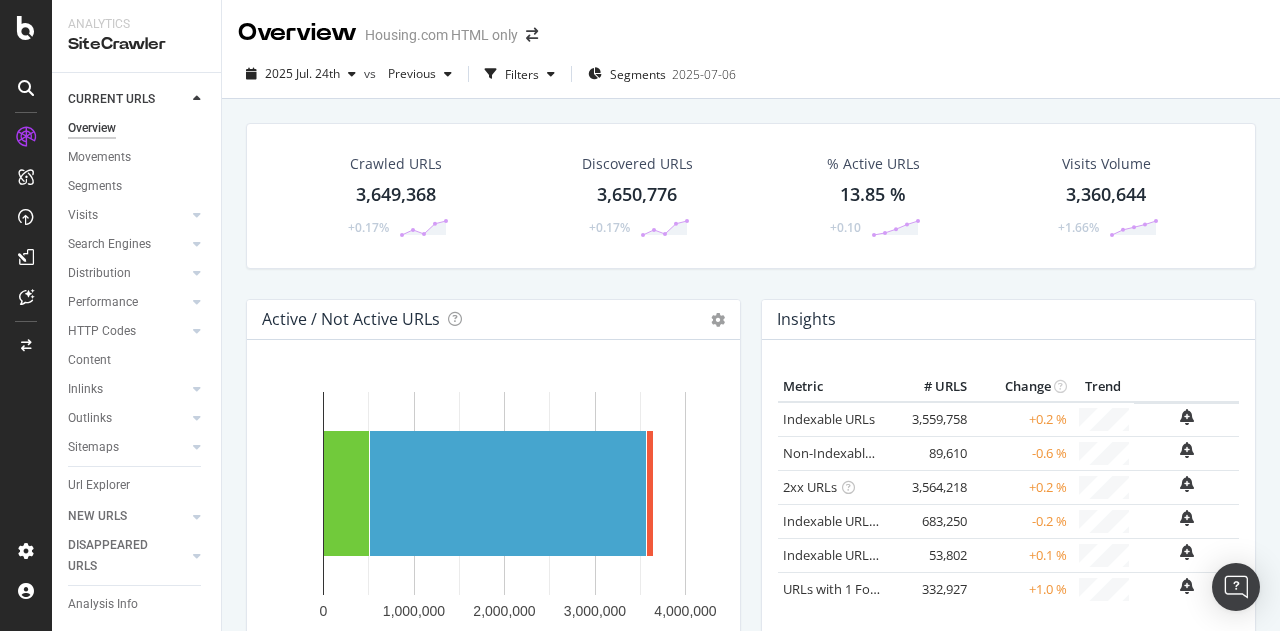 click on "[YEAR] [MONTH] [DAY] vs Previous Filters Segments [YEAR]-[MONTH]-[DAY]" at bounding box center [751, 74] 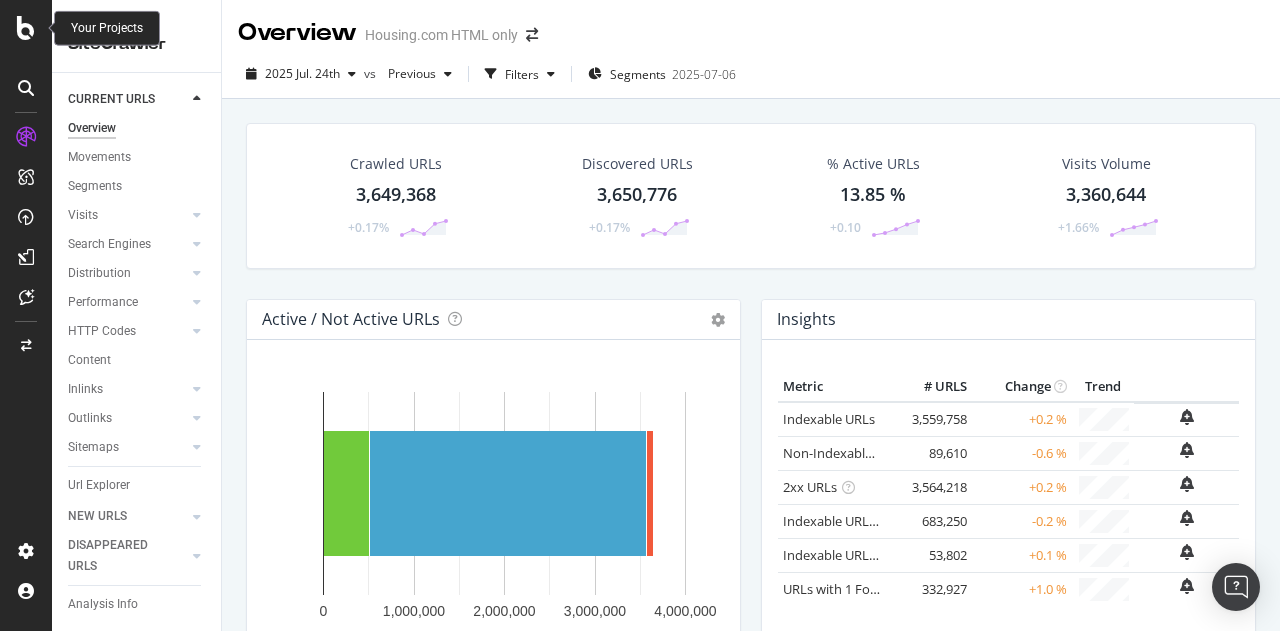 click at bounding box center (26, 28) 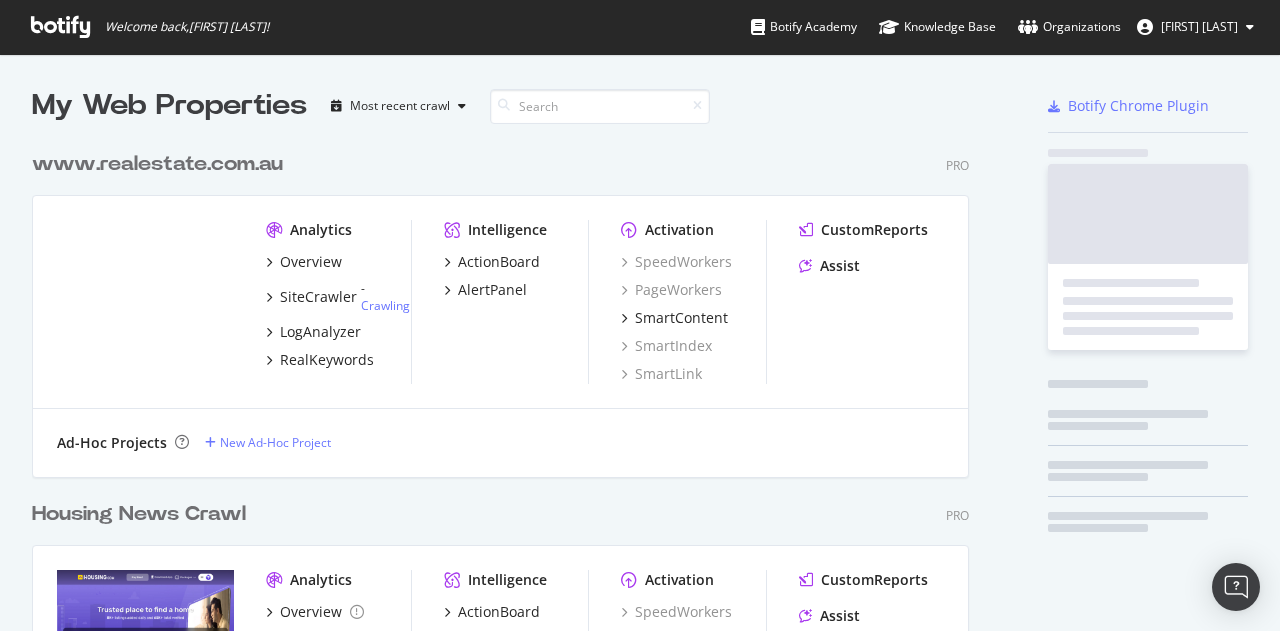 scroll, scrollTop: 16, scrollLeft: 16, axis: both 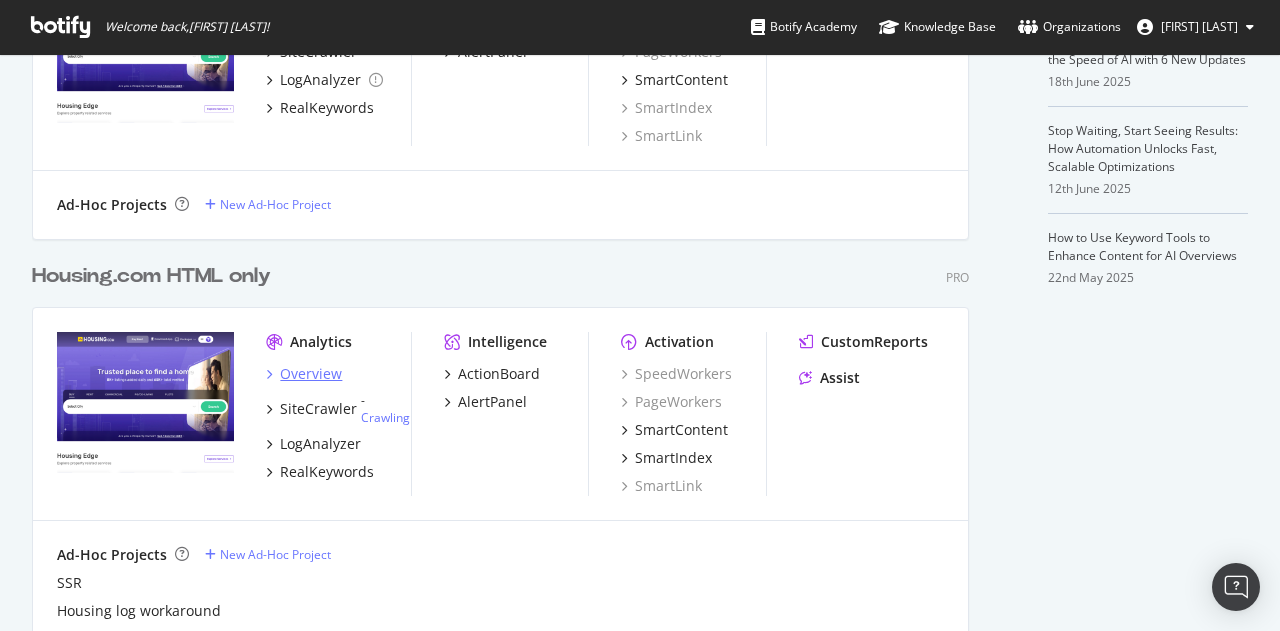 click on "Overview" at bounding box center [311, 374] 